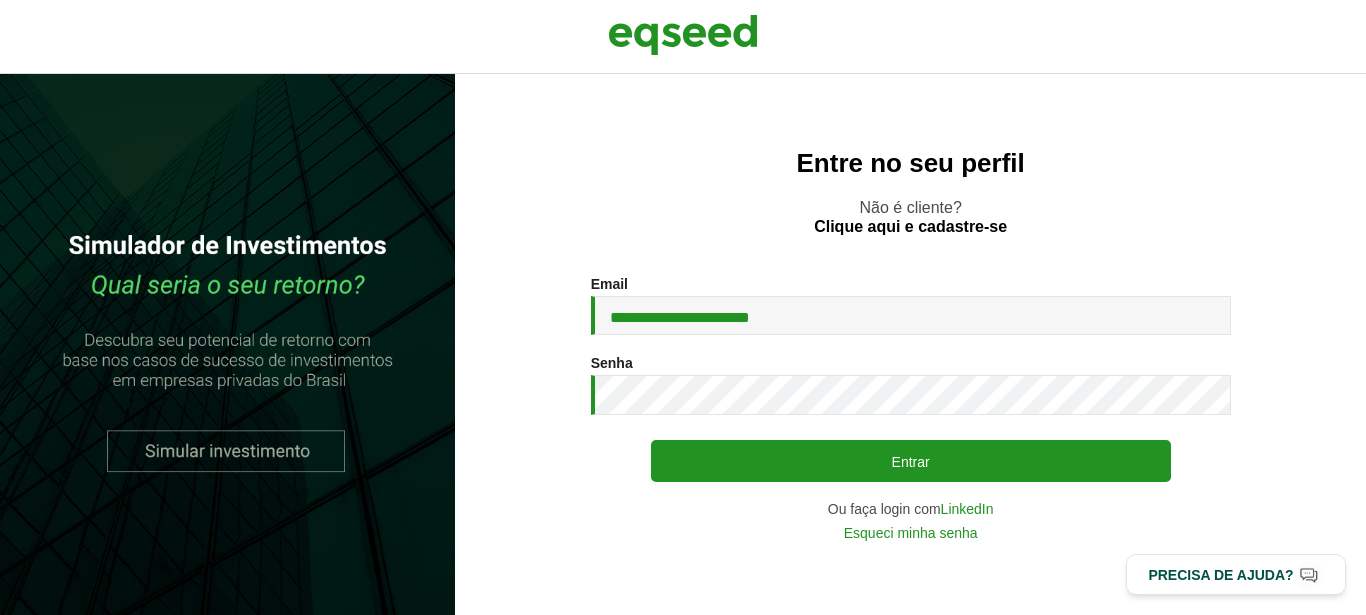 scroll, scrollTop: 0, scrollLeft: 0, axis: both 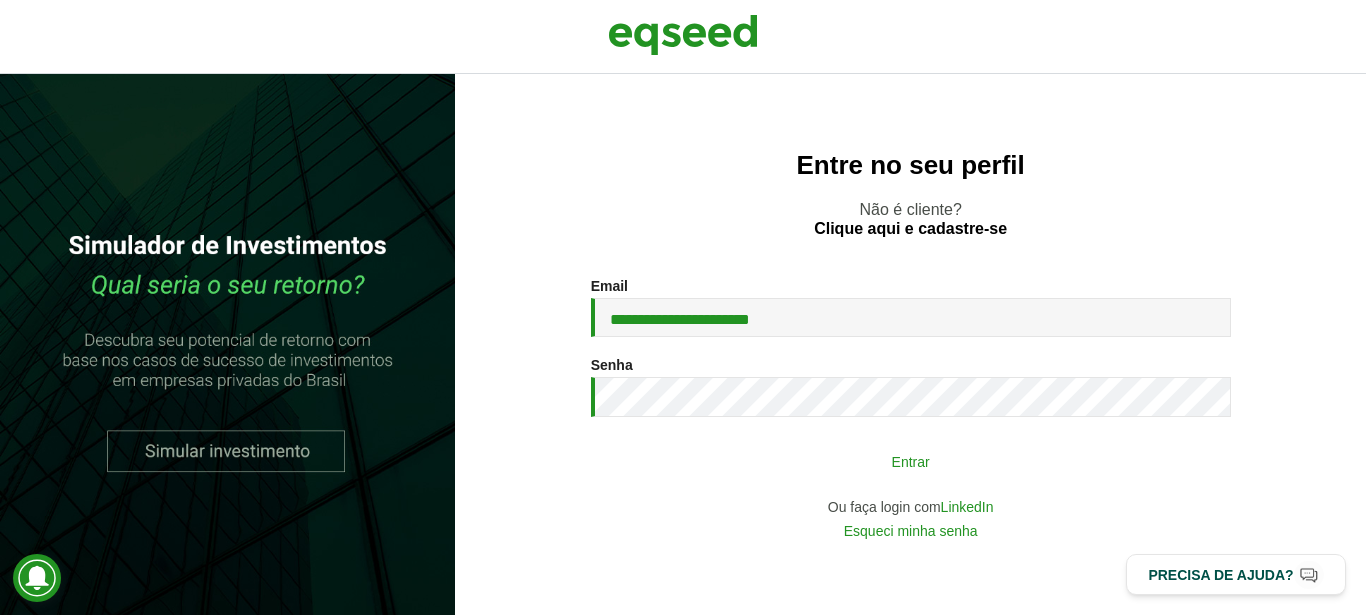click on "Entrar" at bounding box center [911, 461] 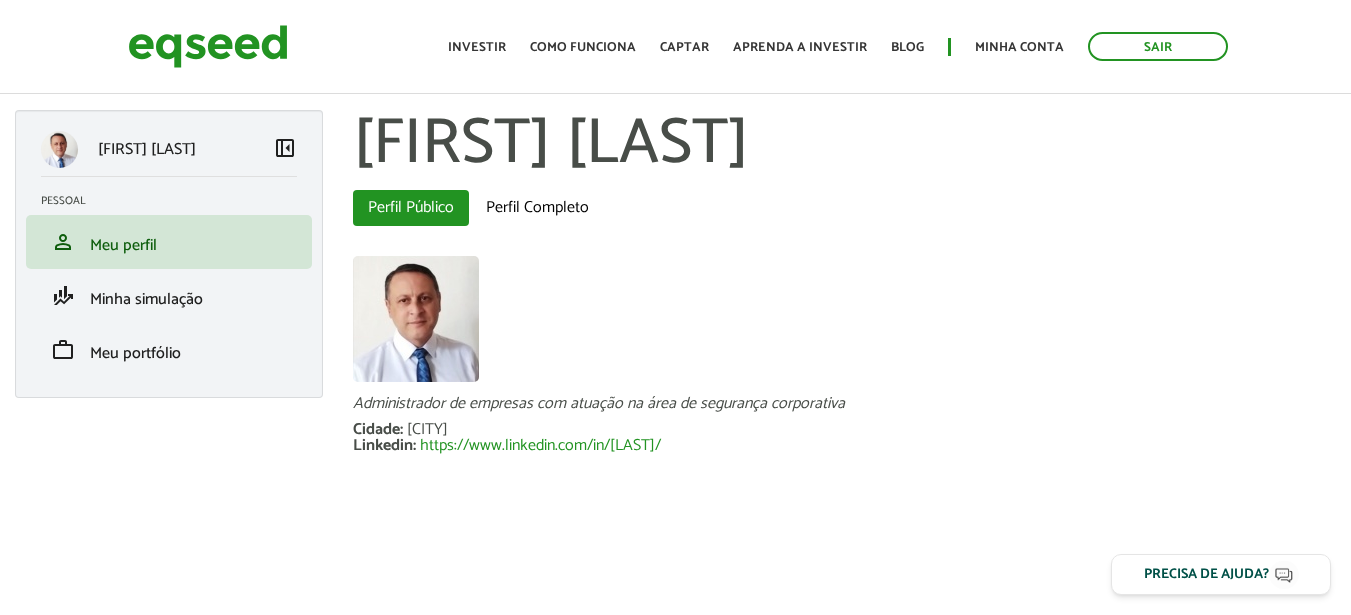 scroll, scrollTop: 0, scrollLeft: 0, axis: both 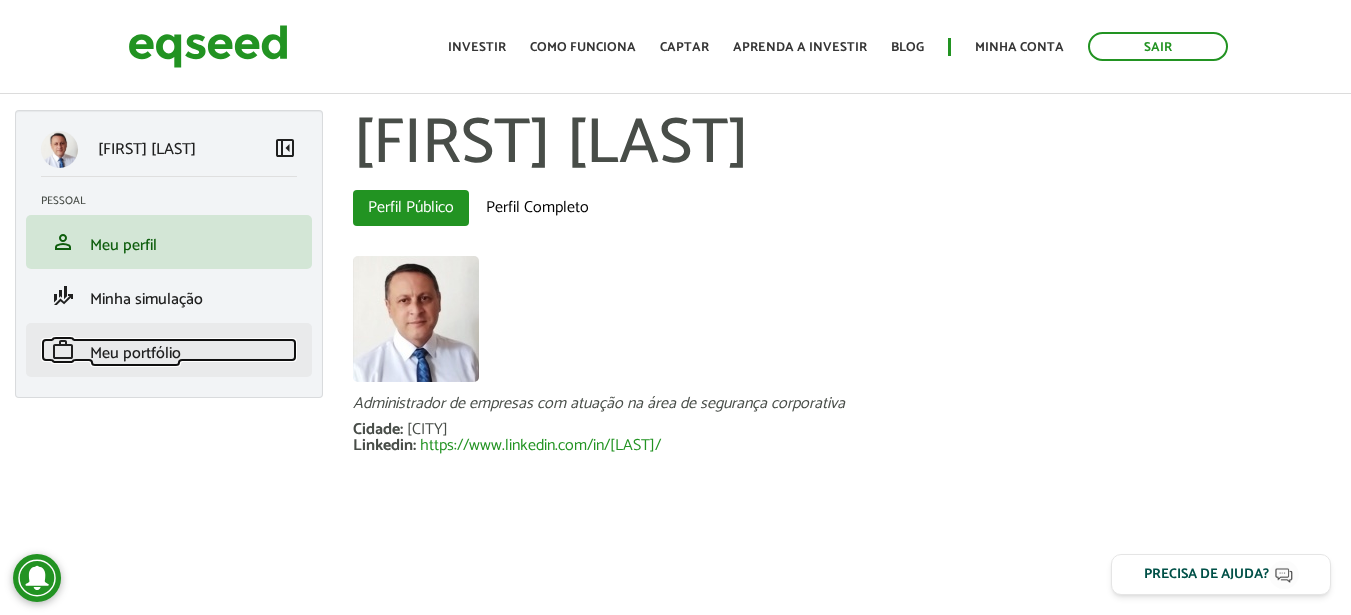 click on "Meu portfólio" at bounding box center [135, 353] 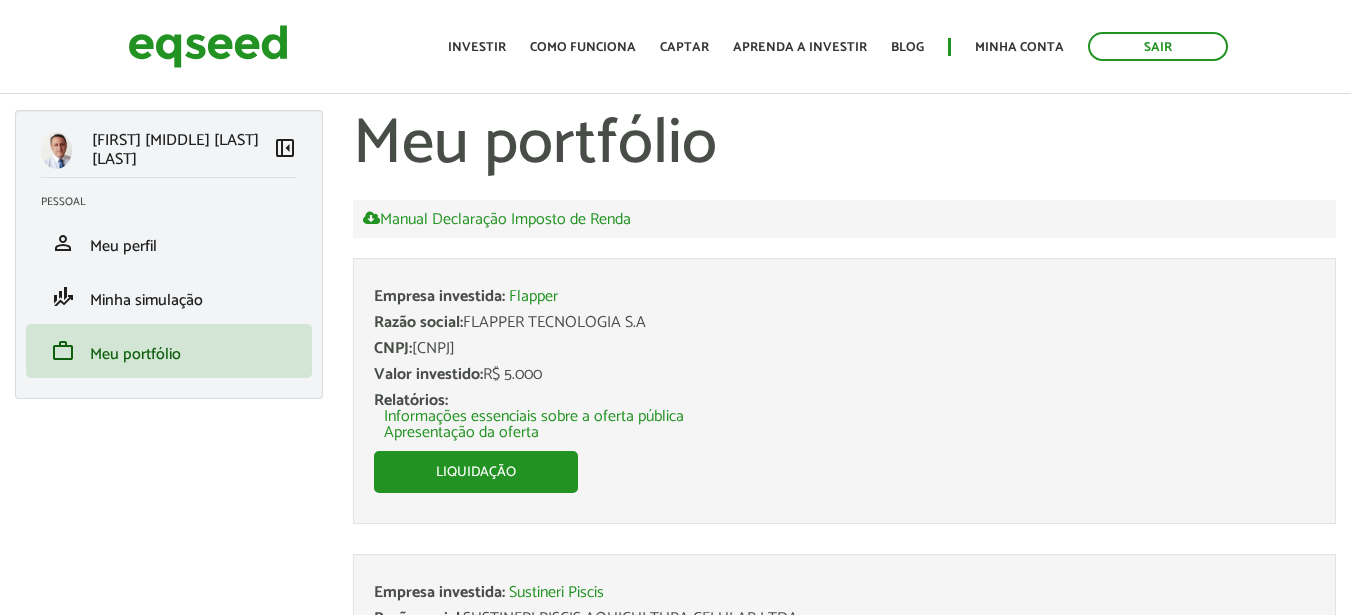 scroll, scrollTop: 0, scrollLeft: 0, axis: both 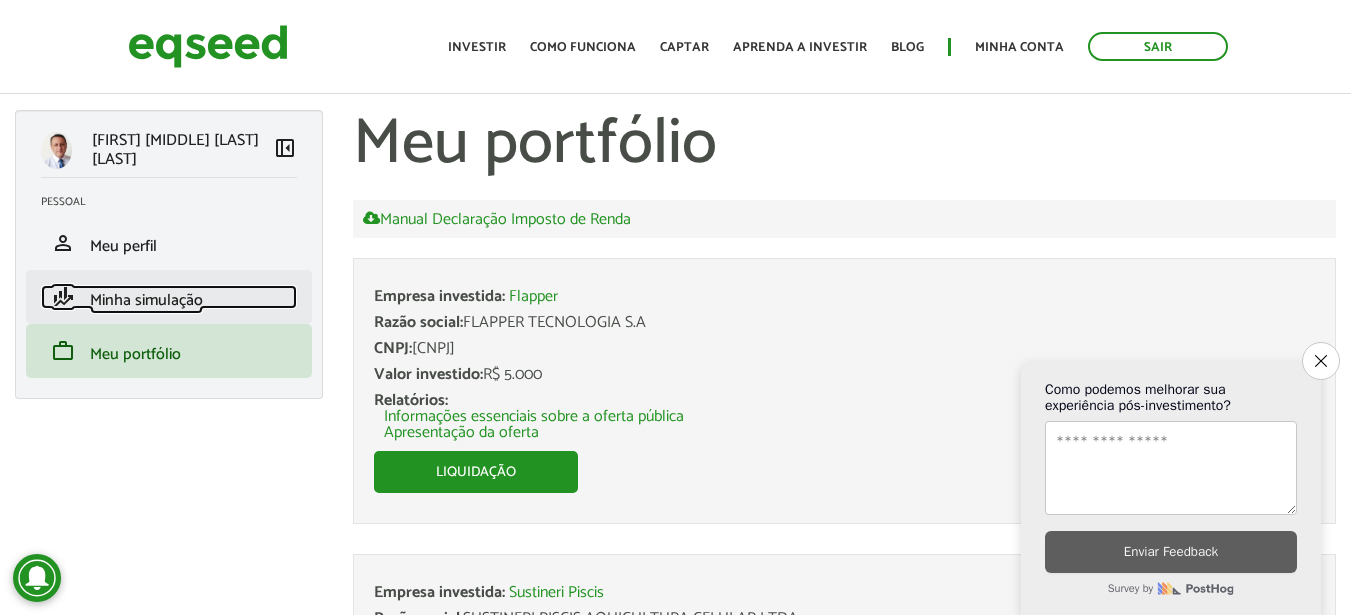 click on "Minha simulação" at bounding box center (146, 300) 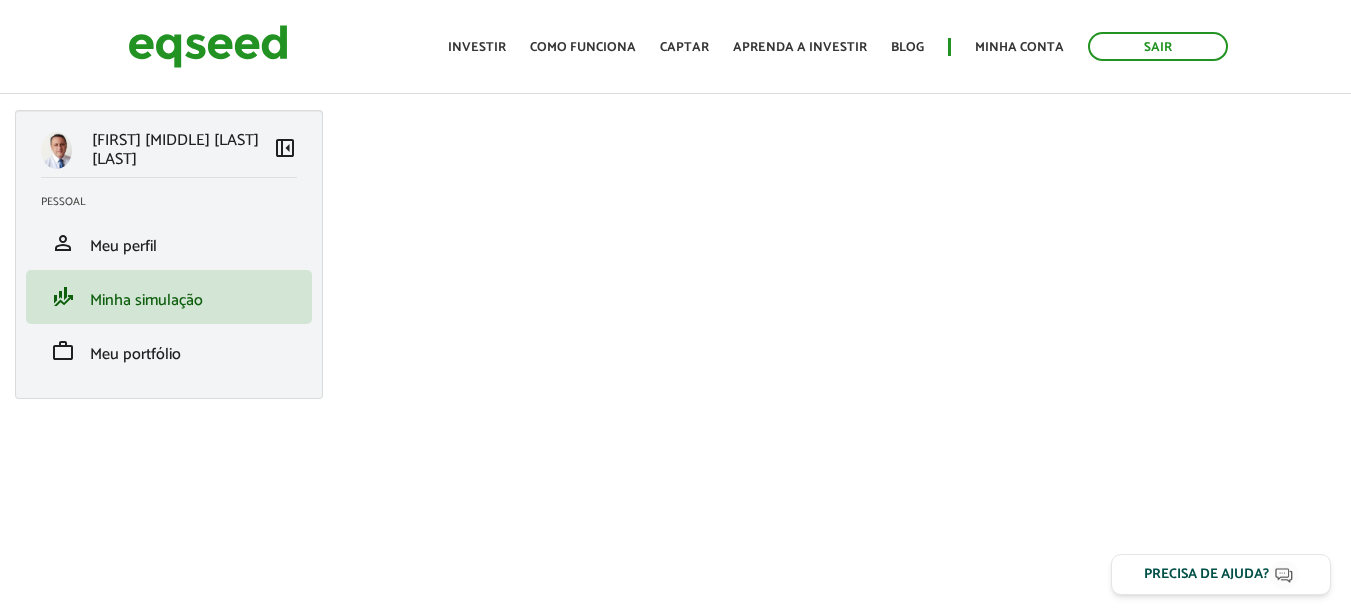 scroll, scrollTop: 0, scrollLeft: 0, axis: both 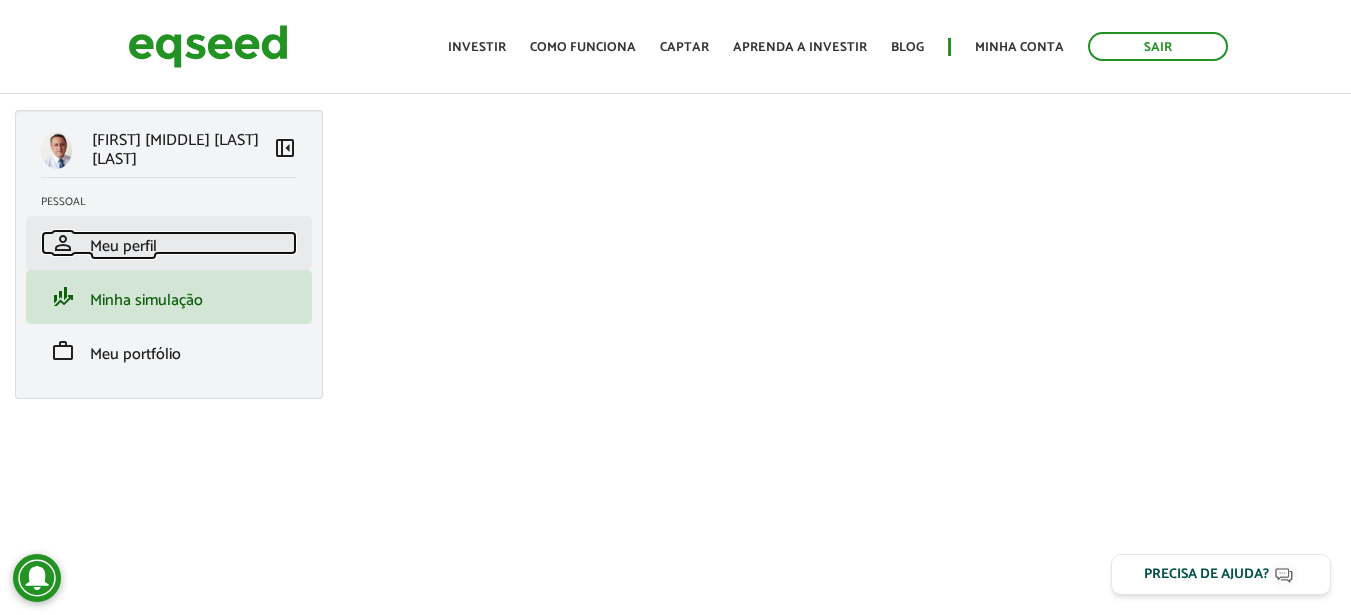 click on "Meu perfil" at bounding box center [123, 246] 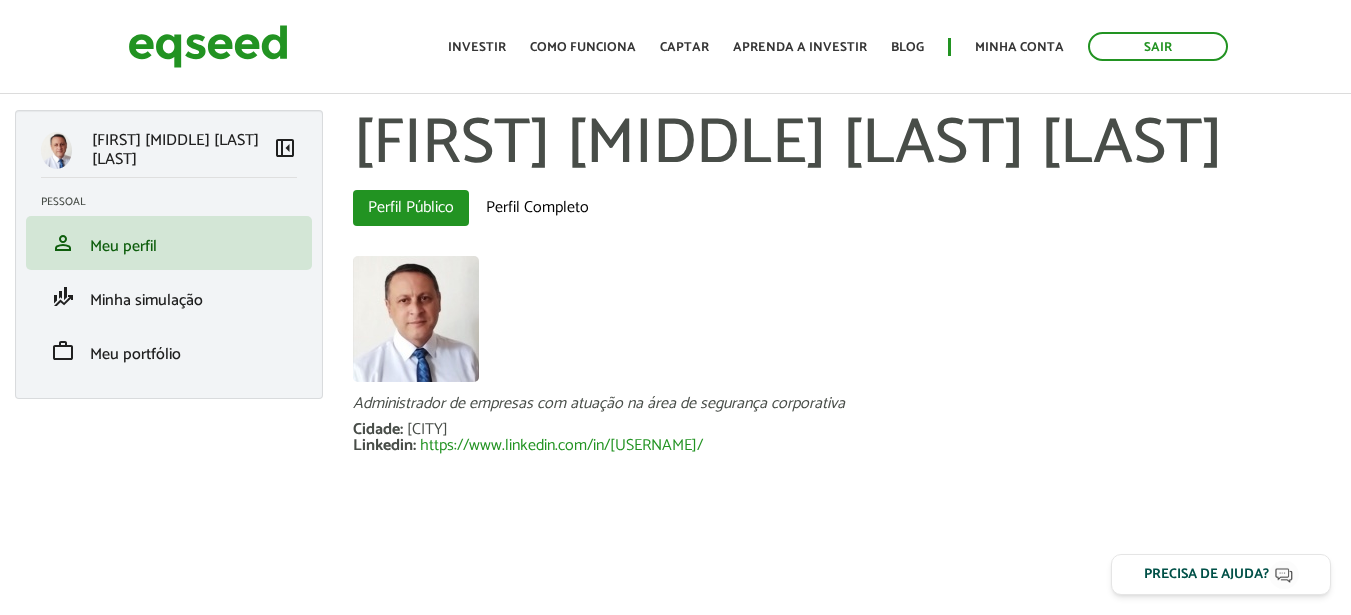 scroll, scrollTop: 0, scrollLeft: 0, axis: both 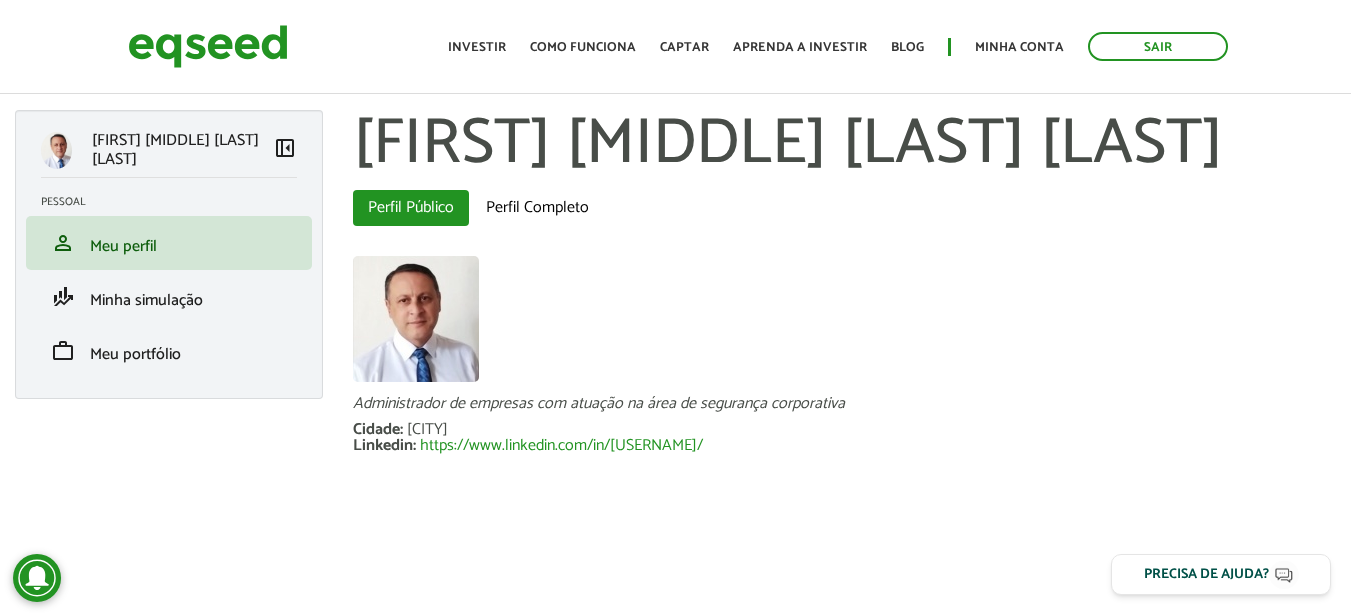 click on "[FIRST] [MIDDLE] [LAST] [LAST]" at bounding box center [182, 150] 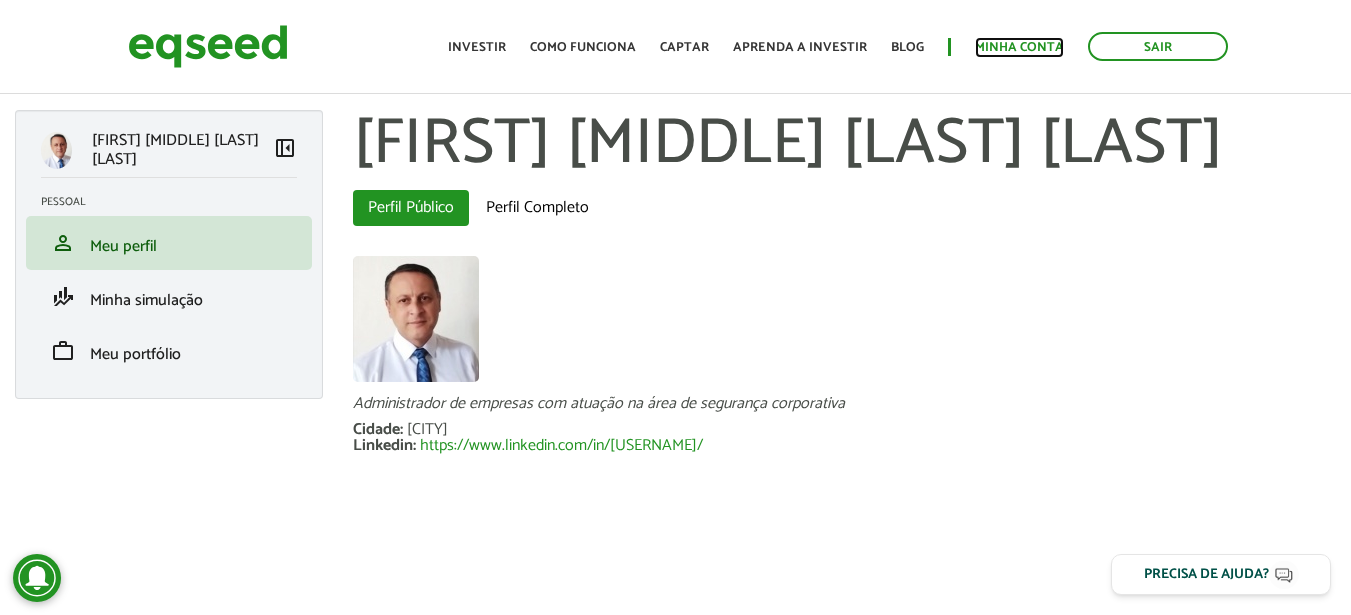 click on "Minha conta" at bounding box center (1019, 47) 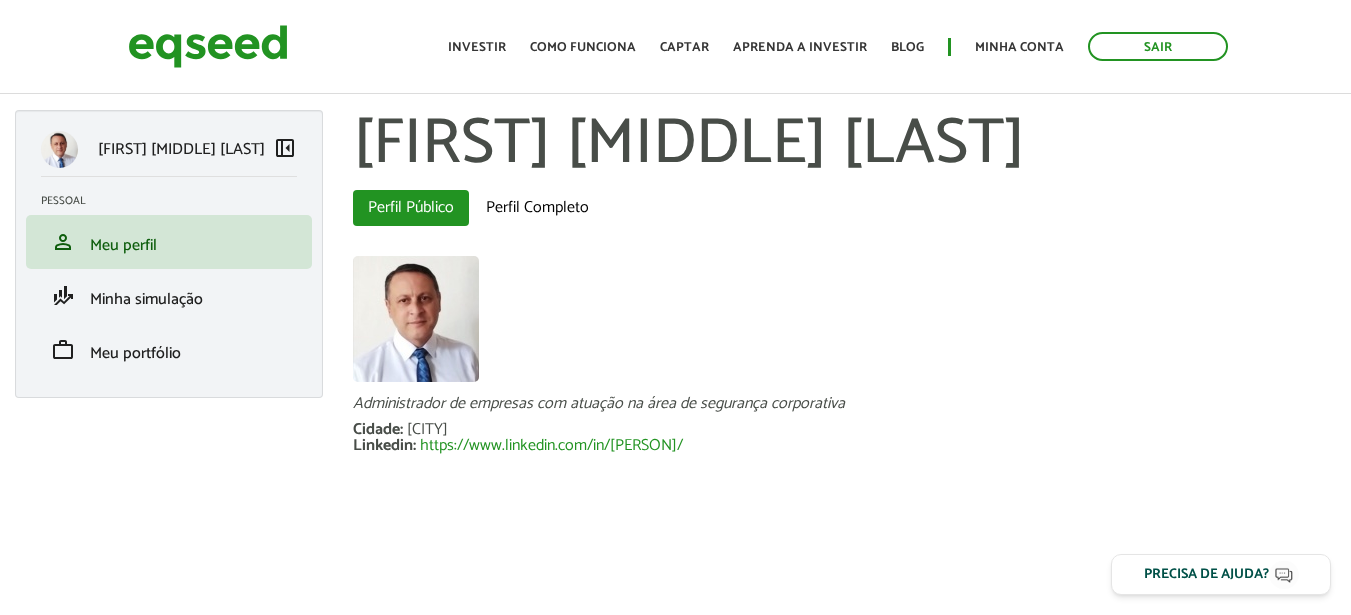 scroll, scrollTop: 0, scrollLeft: 0, axis: both 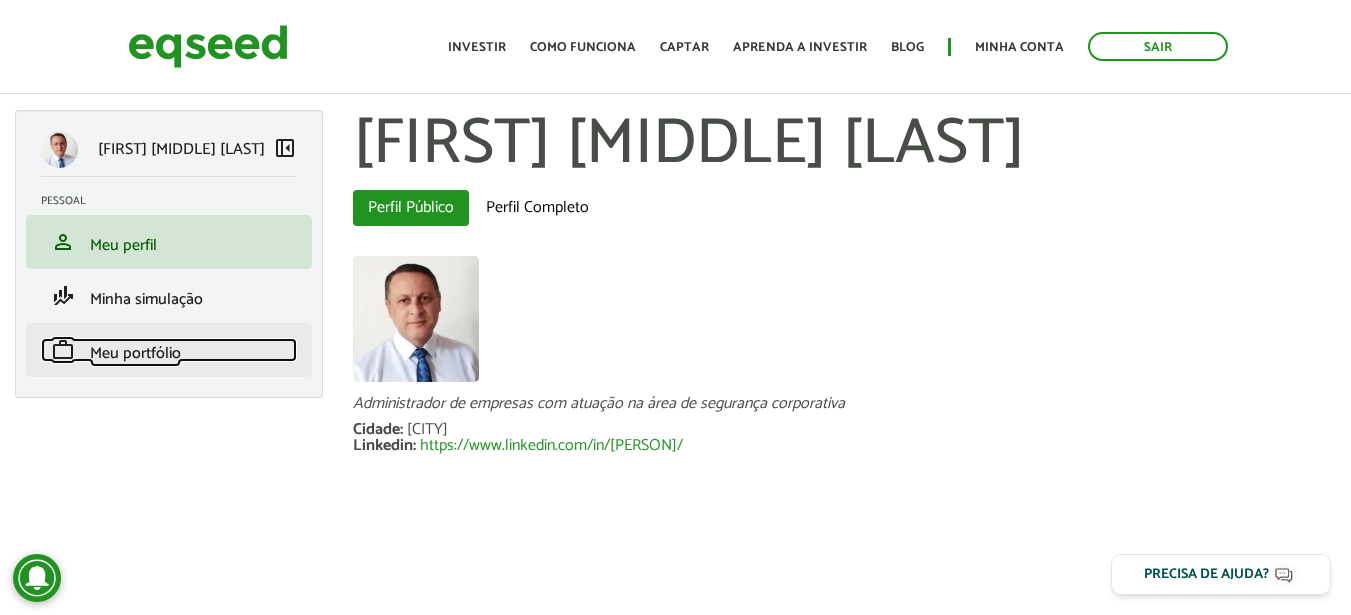 click on "Meu portfólio" at bounding box center [135, 353] 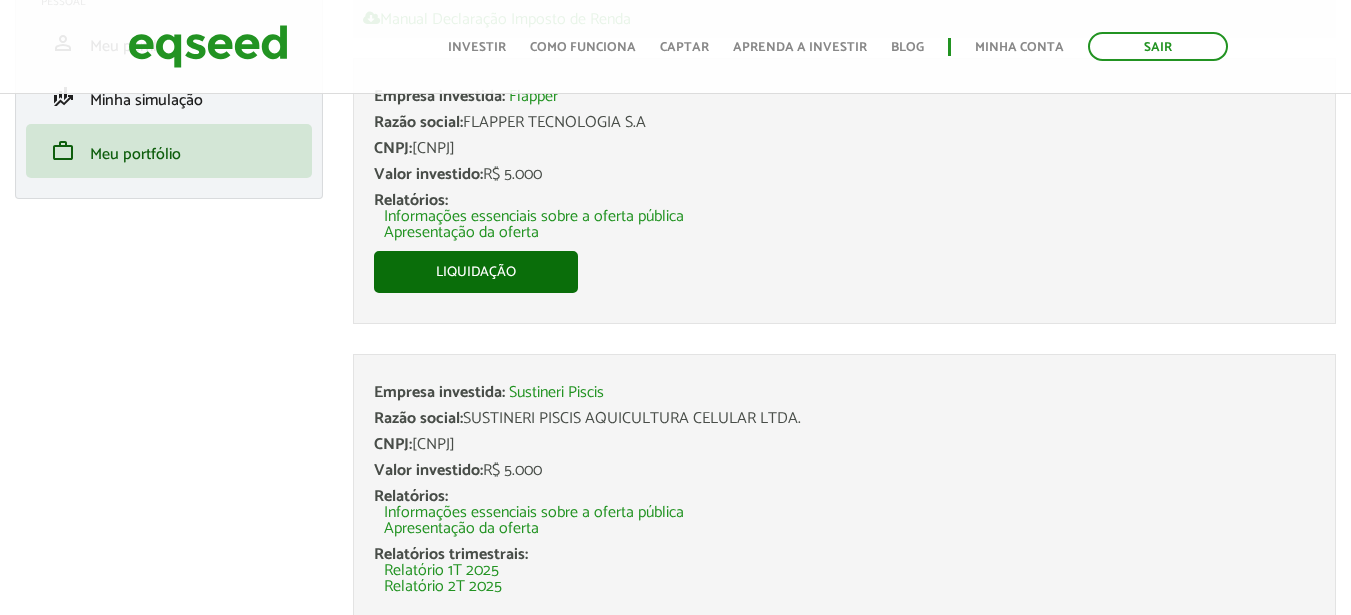 scroll, scrollTop: 200, scrollLeft: 0, axis: vertical 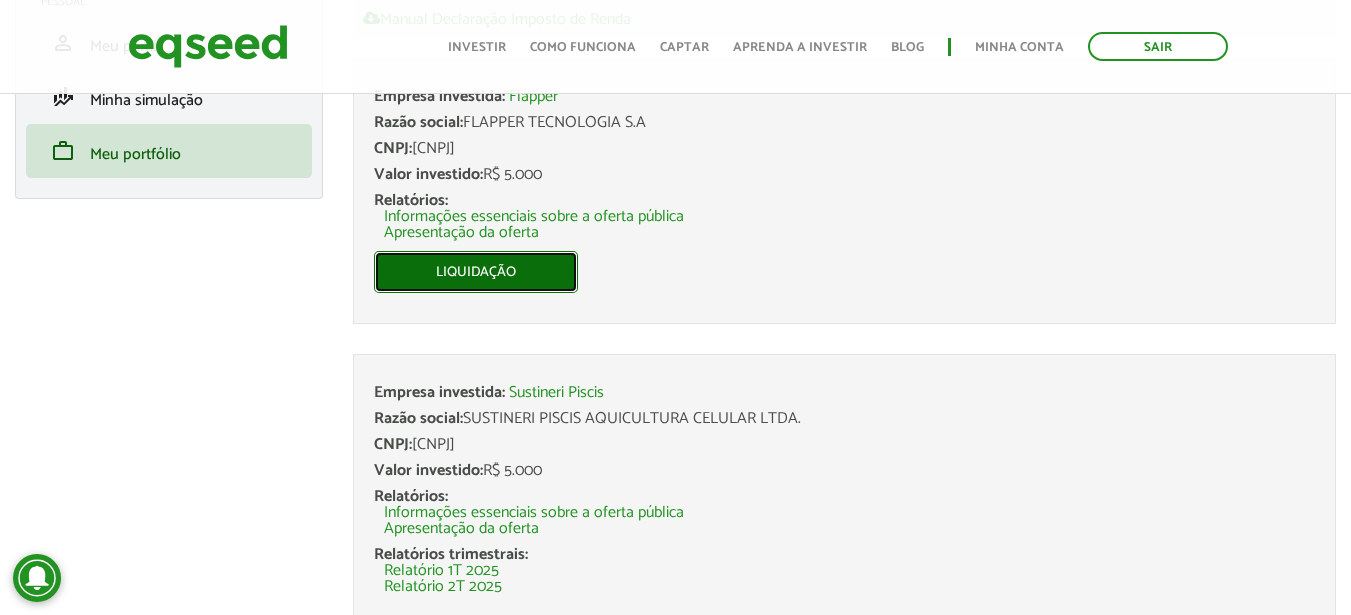 click on "Liquidação" at bounding box center [476, 272] 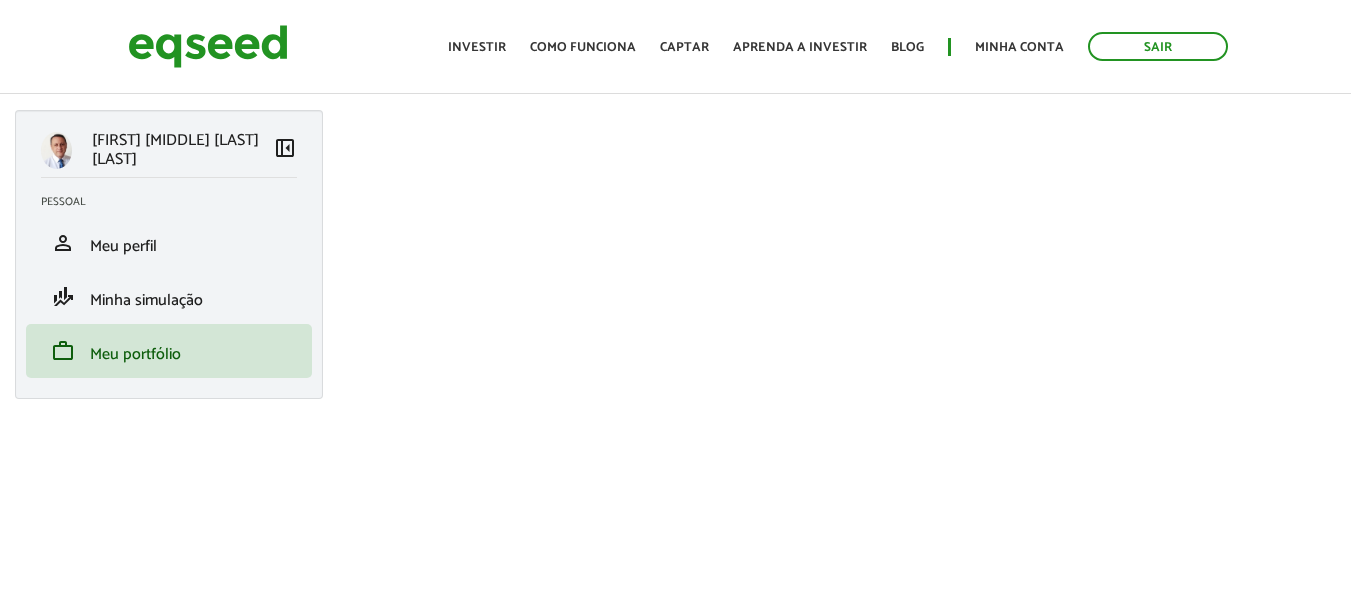 scroll, scrollTop: 0, scrollLeft: 0, axis: both 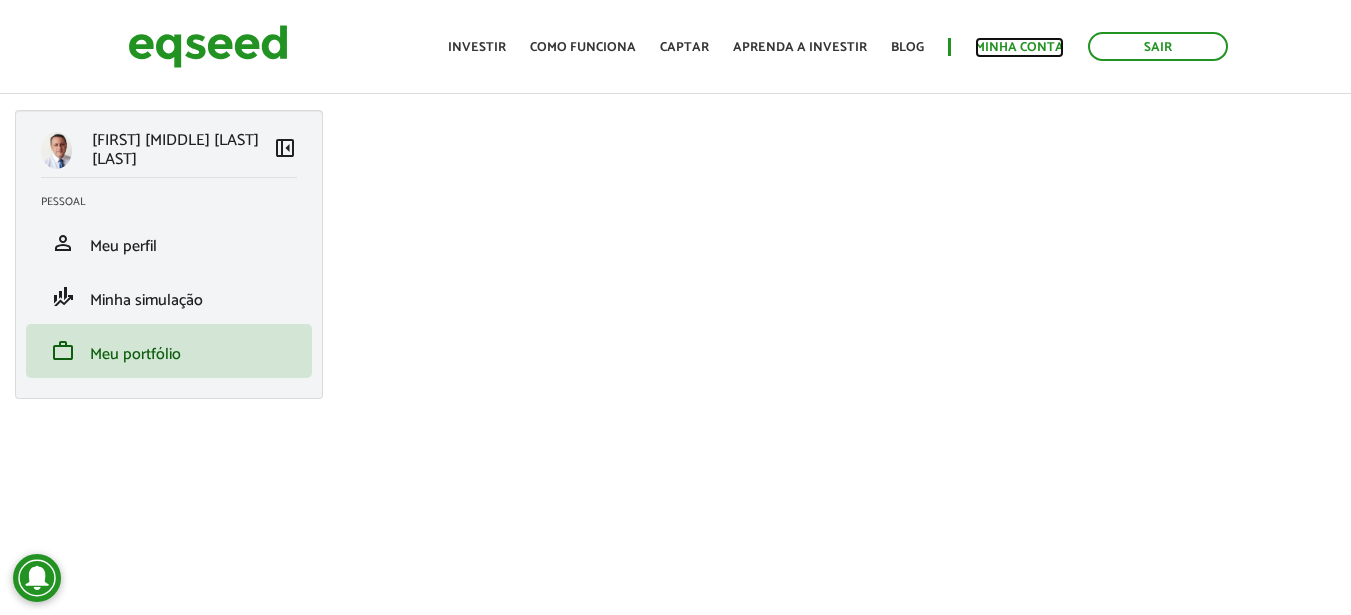 click on "Minha conta" at bounding box center [1019, 47] 